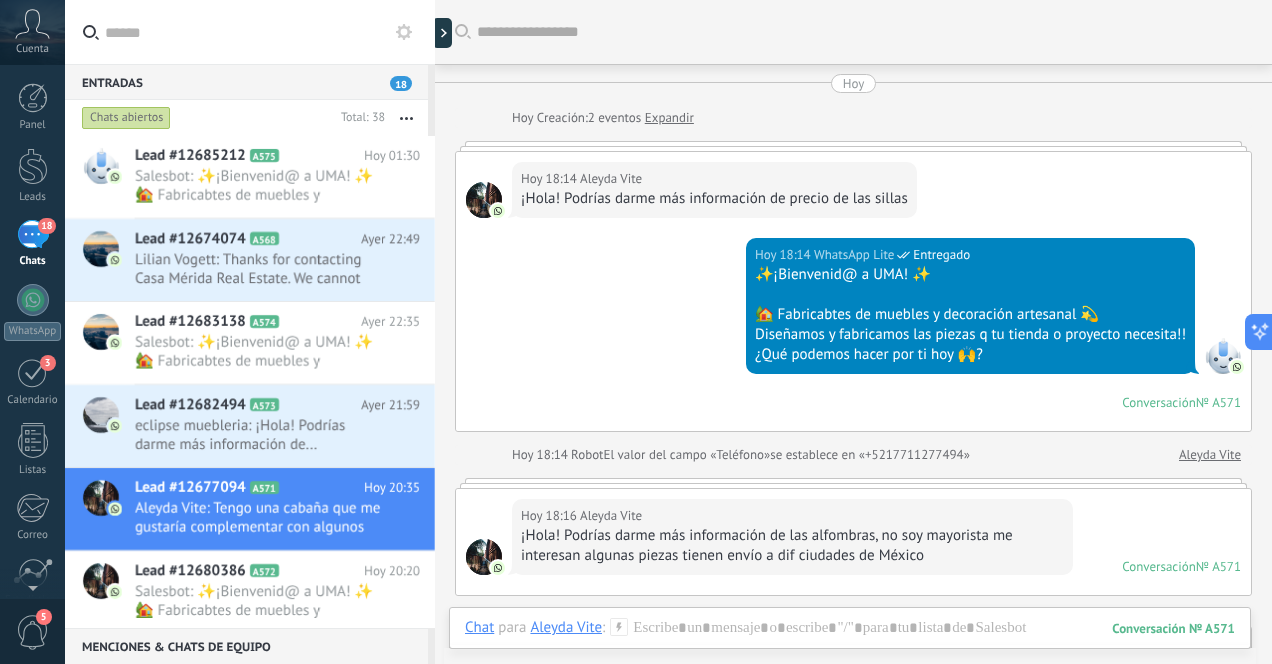 scroll, scrollTop: 0, scrollLeft: 0, axis: both 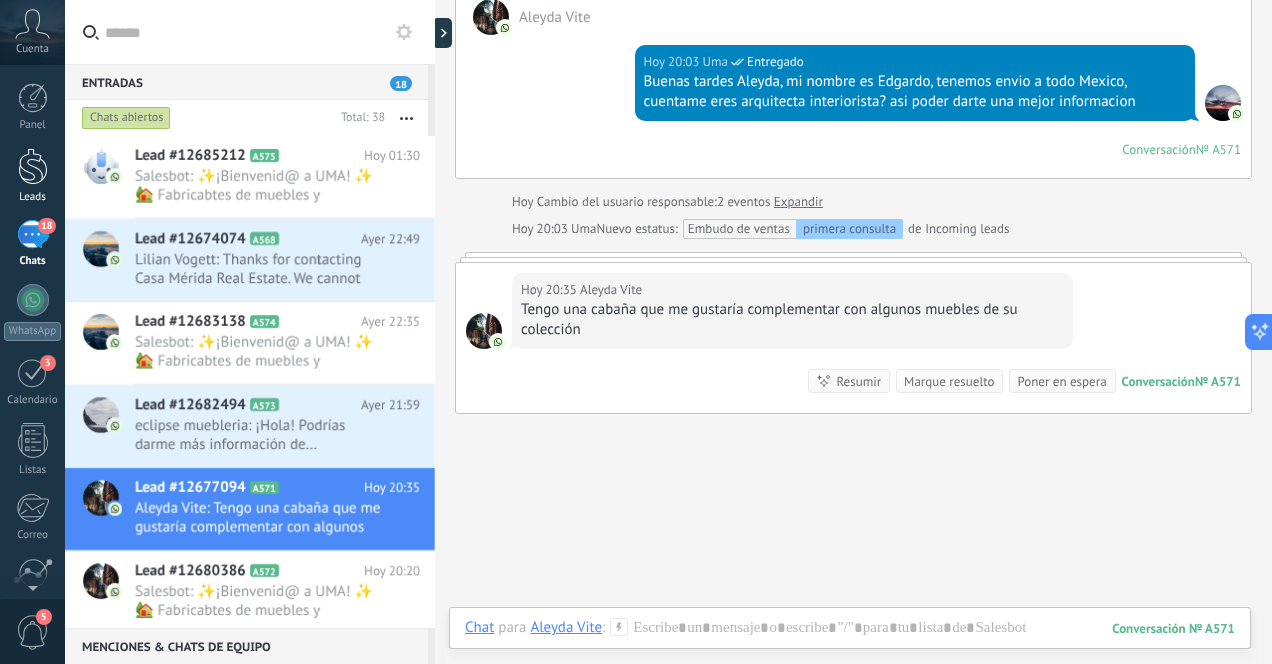 click at bounding box center [33, 166] 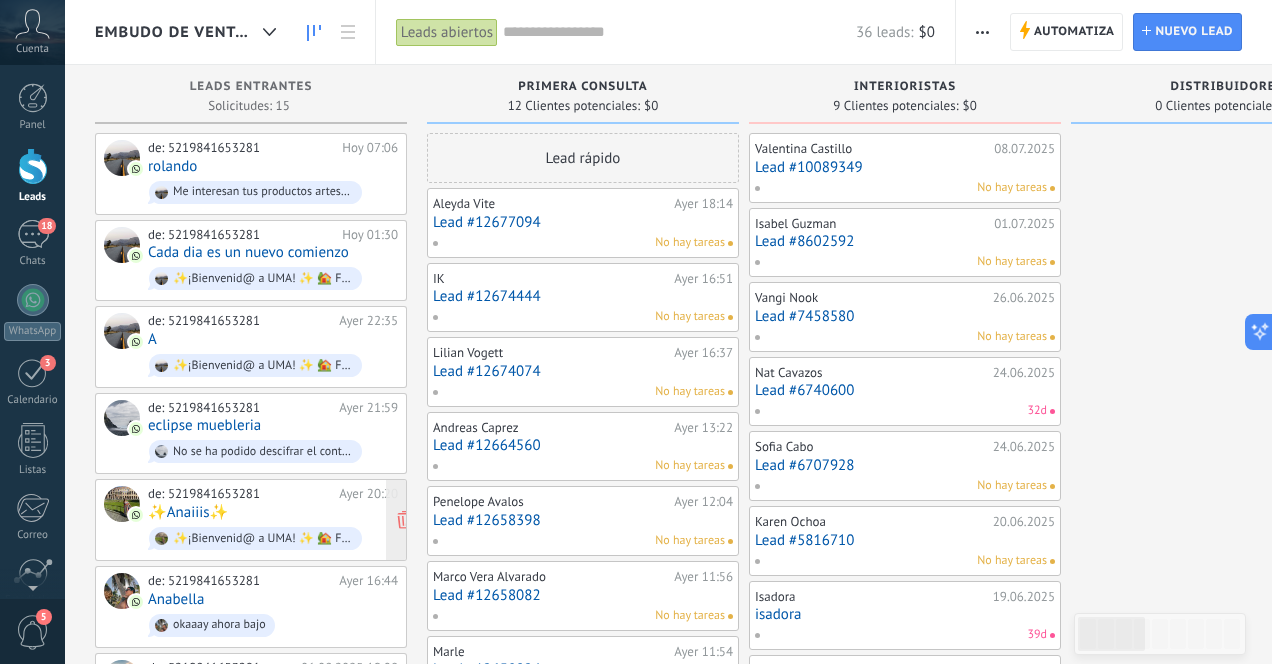 click on "de: [PHONE] Ayer 20:20 ✨Anaiiis✨ ✨¡Bienvenid@ a UMA! ✨
🏡 Fabricabtes de muebles y decoración artesanal 💫
Diseñamos y fabricamos las piezas q tu tienda o proyecto necesita!!
¿Qué podemos hacer por ti hoy 🙌?" at bounding box center [273, 520] 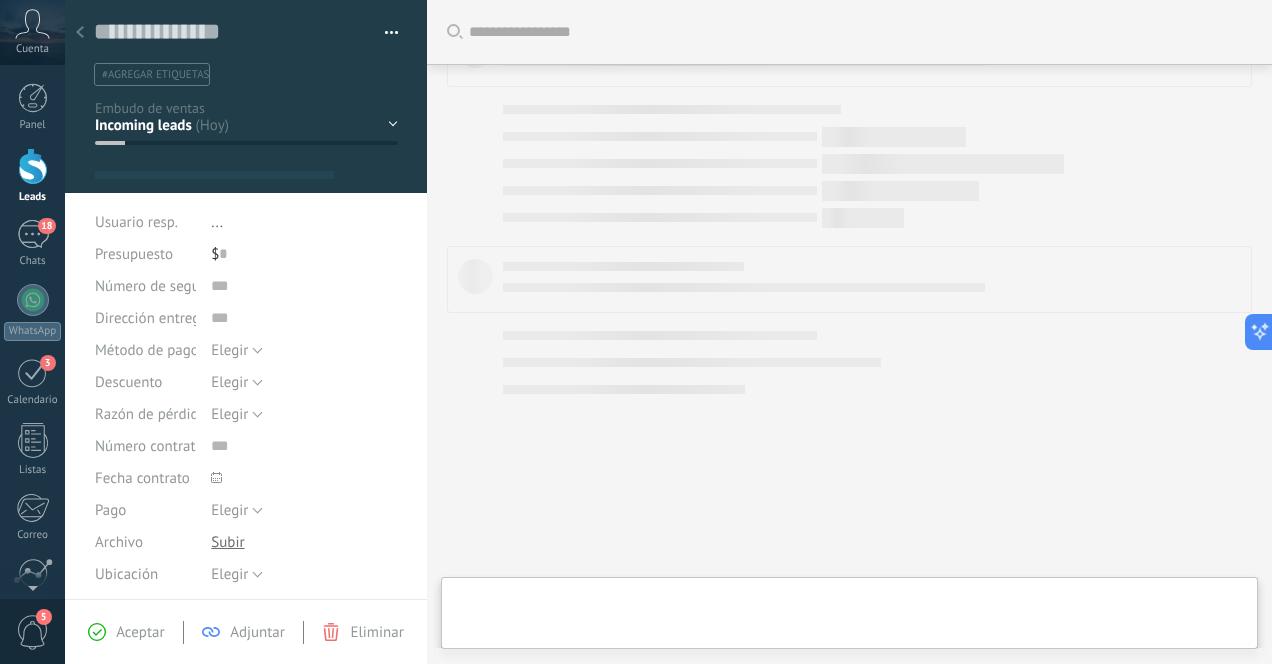scroll, scrollTop: 249, scrollLeft: 0, axis: vertical 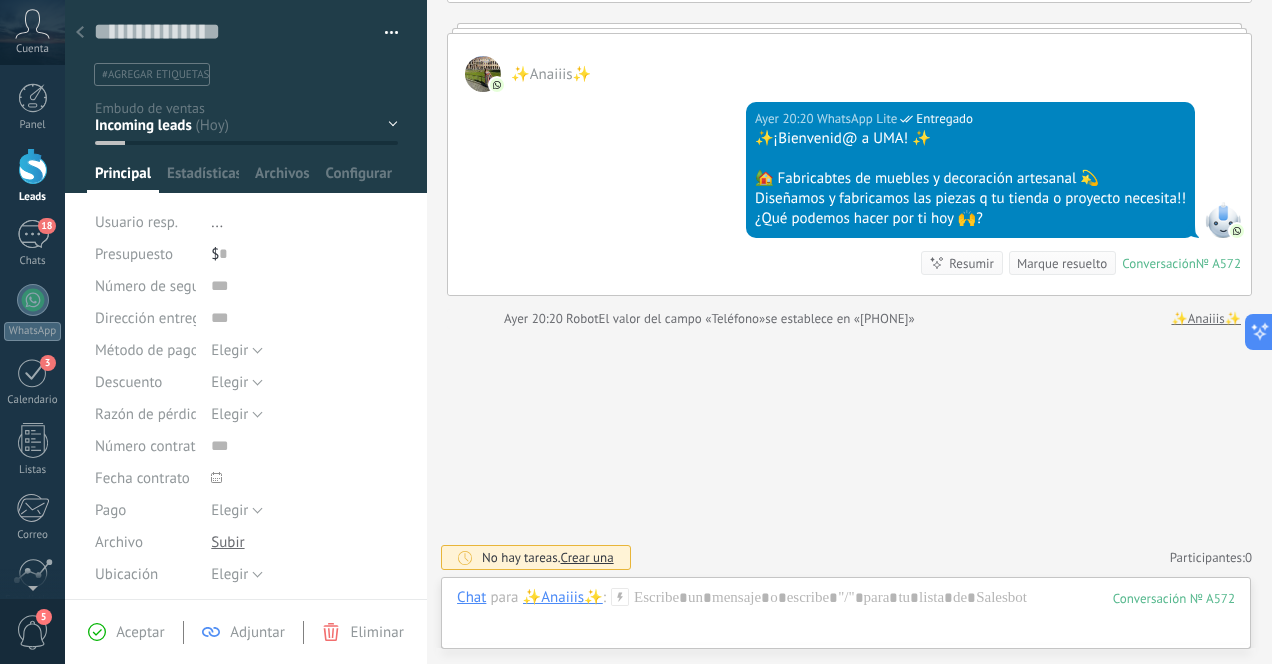 click 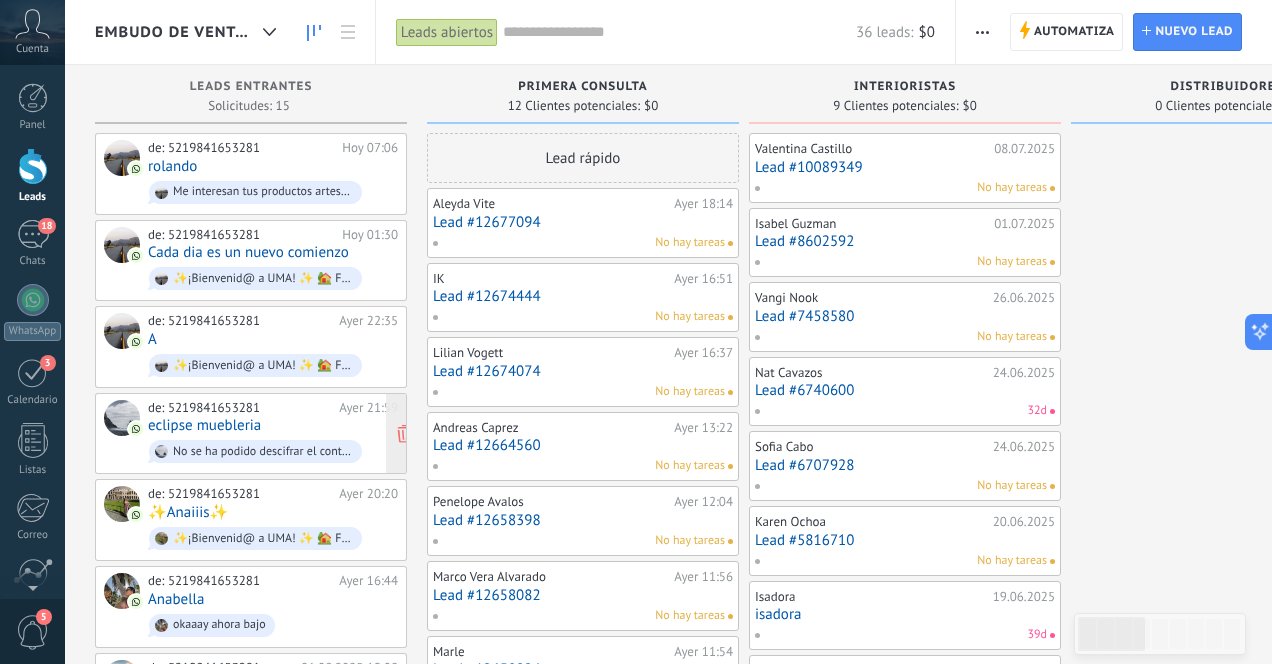 click on "de: [PHONE] Ayer 21:59 eclipse muebleria No se ha podido descifrar el contenido del mensaje. El mensaje no puede leerse aquí. Por favor, visualízalo en la aplicación móvil de WhatsApp." at bounding box center (273, 434) 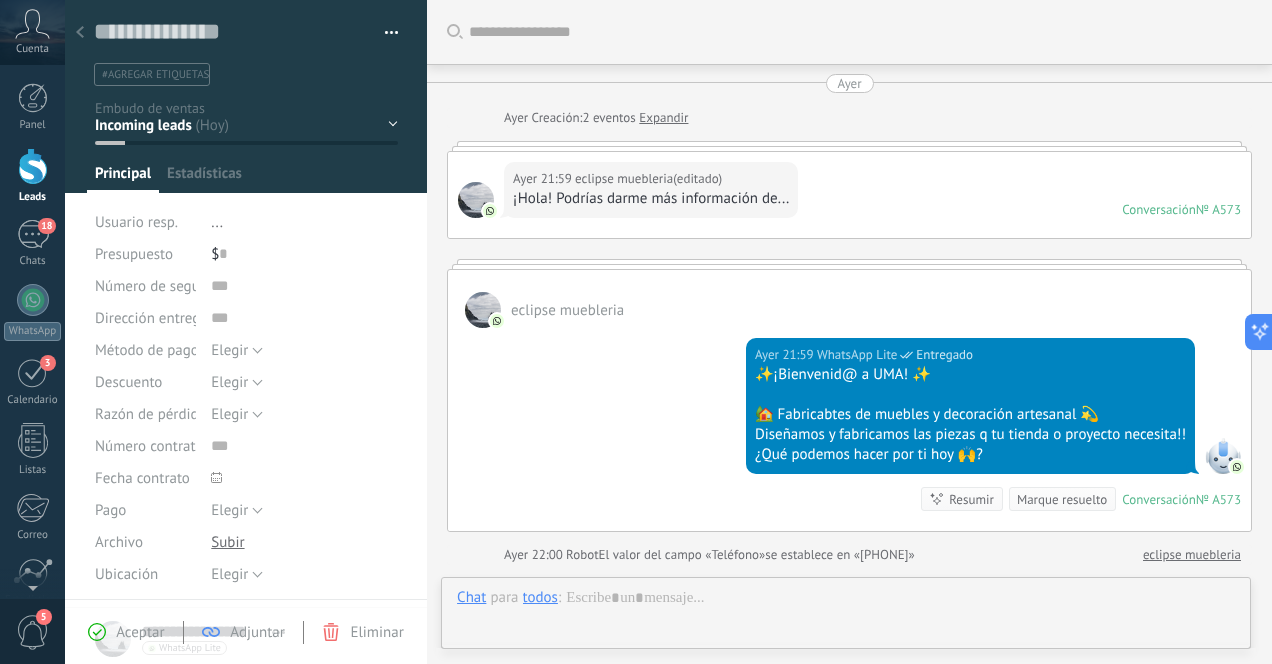 scroll, scrollTop: 30, scrollLeft: 0, axis: vertical 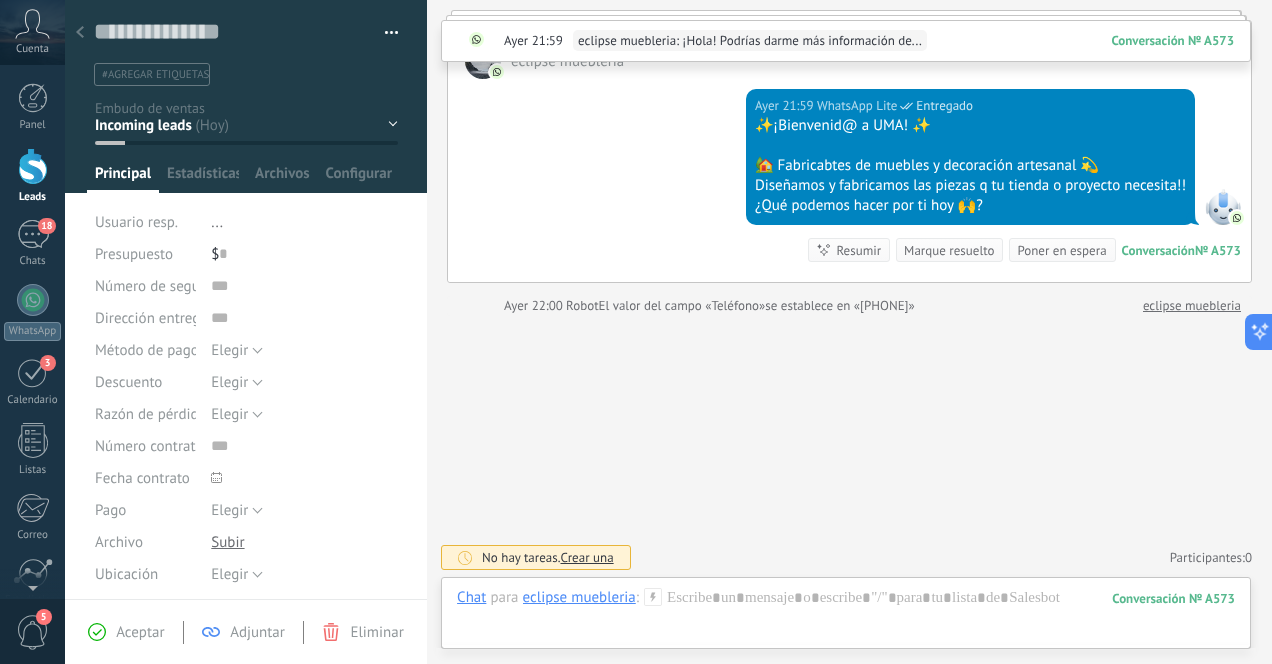 click 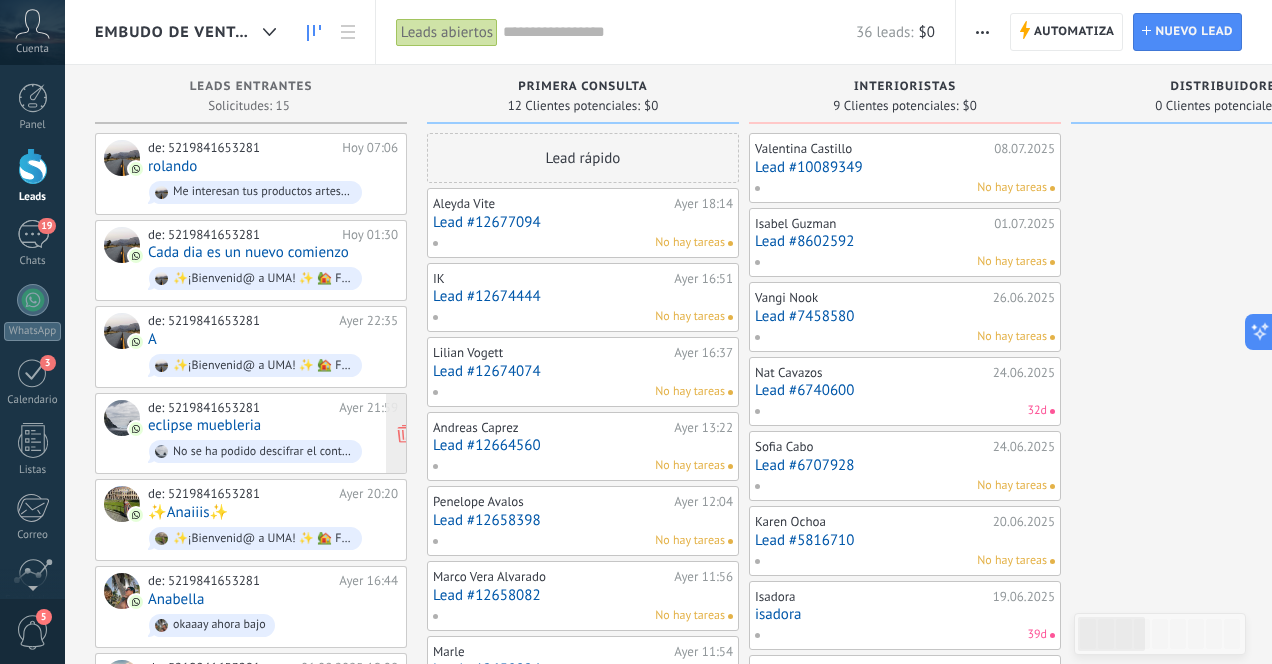 click on "de: [PHONE] Ayer 21:59 eclipse muebleria No se ha podido descifrar el contenido del mensaje. El mensaje no puede leerse aquí. Por favor, visualízalo en la aplicación móvil de WhatsApp." at bounding box center (273, 434) 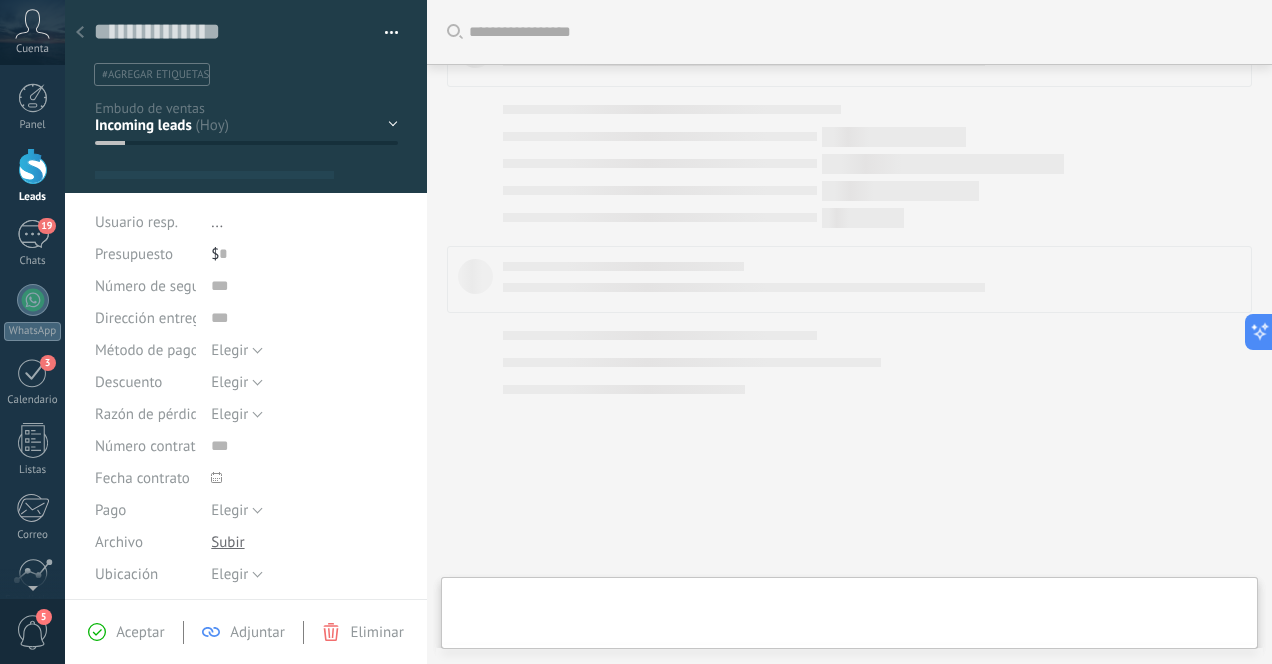 scroll, scrollTop: 249, scrollLeft: 0, axis: vertical 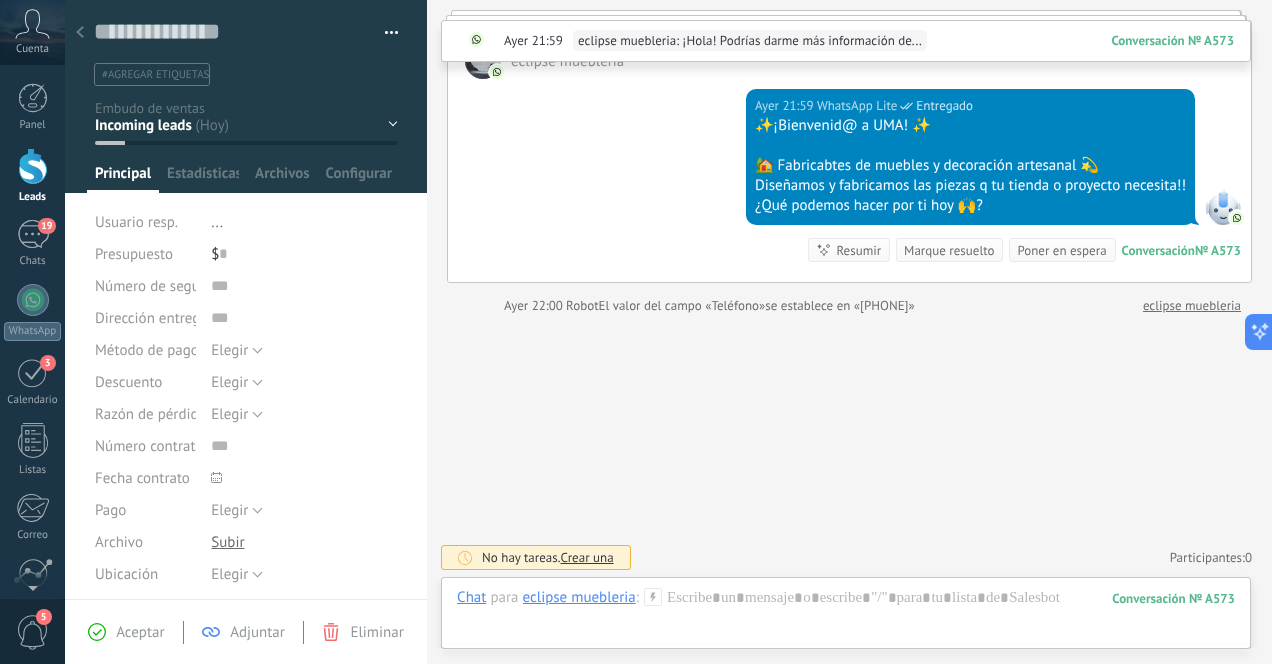 click 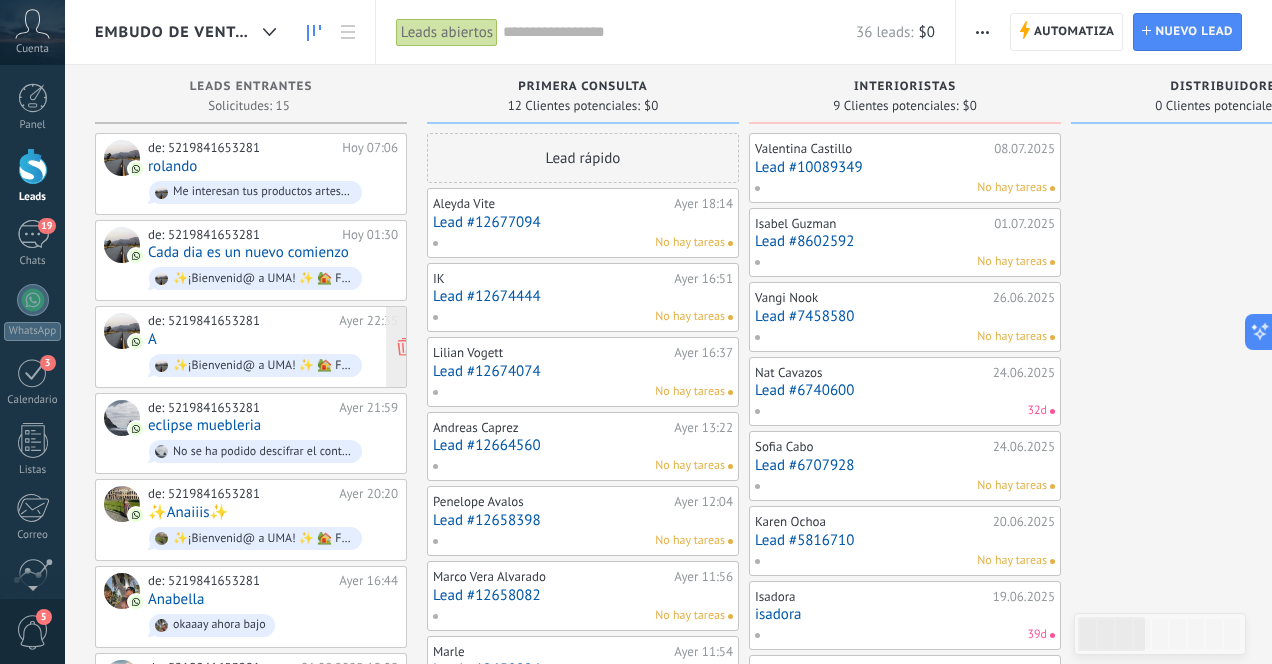 click on "de: [PHONE] Ayer 22:35 A ✨¡Bienvenid@ a UMA! ✨
🏡 Fabricabtes de muebles y decoración artesanal 💫
Diseñamos y fabricamos las piezas q tu tienda o proyecto necesita!!
¿Qué podemos hacer por ti hoy 🙌?" at bounding box center [273, 347] 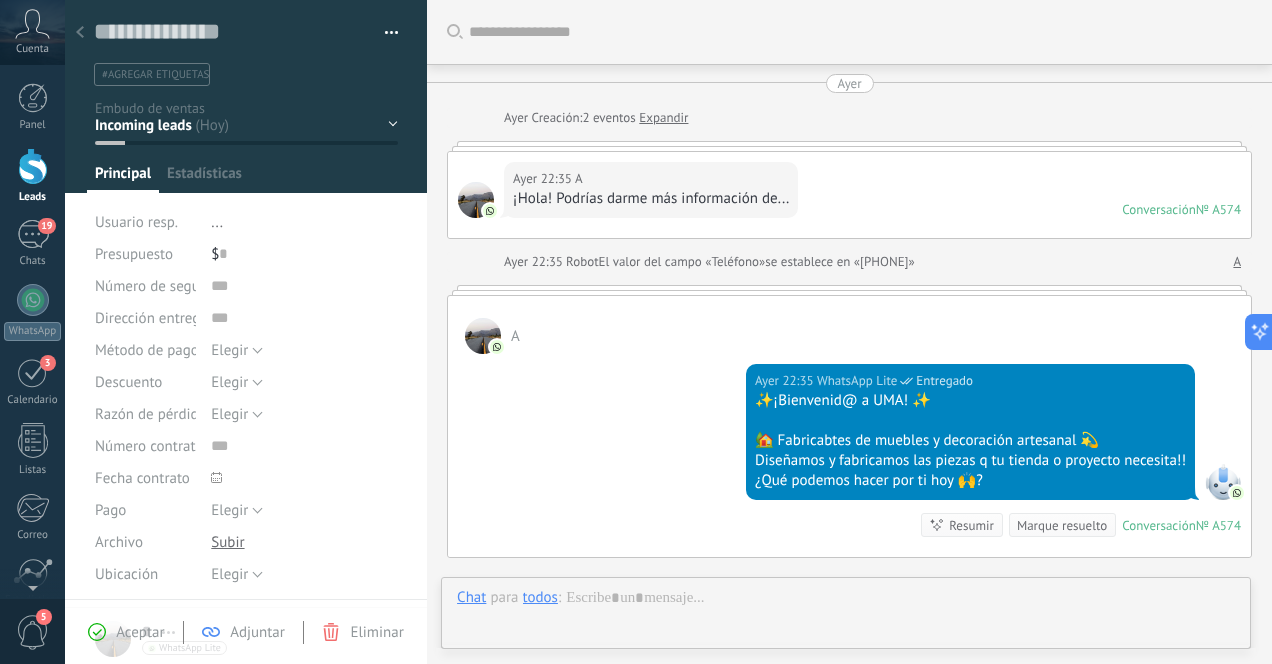 scroll, scrollTop: 30, scrollLeft: 0, axis: vertical 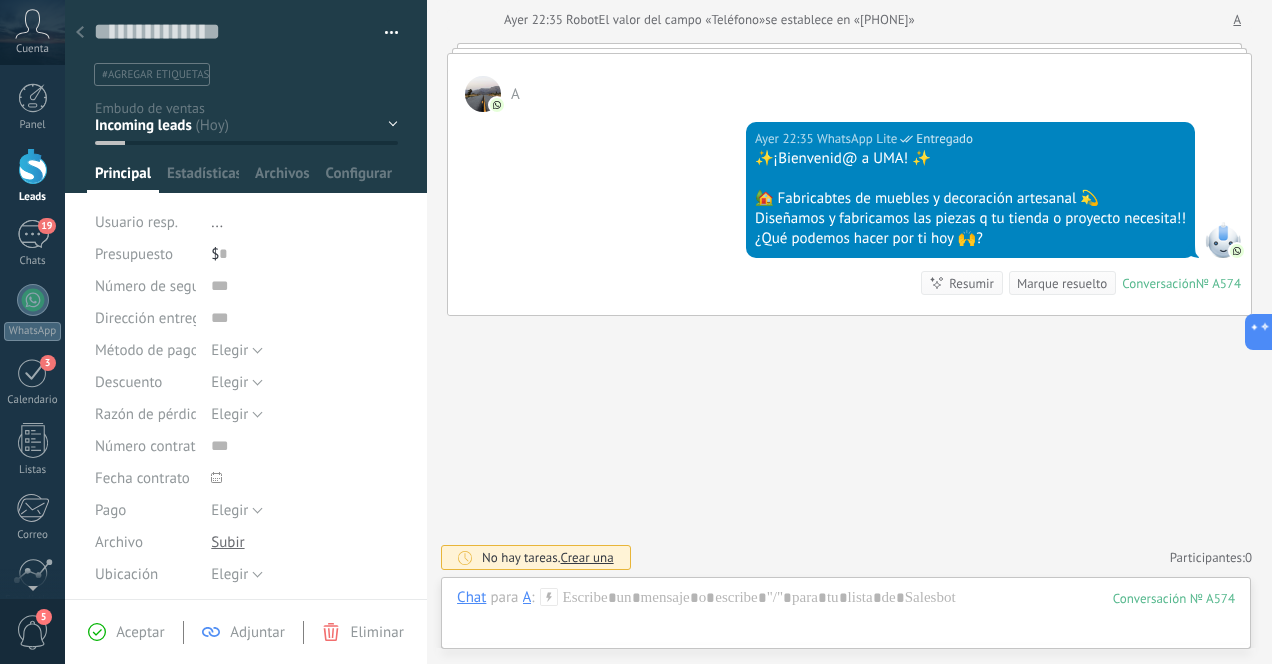 click at bounding box center (80, 33) 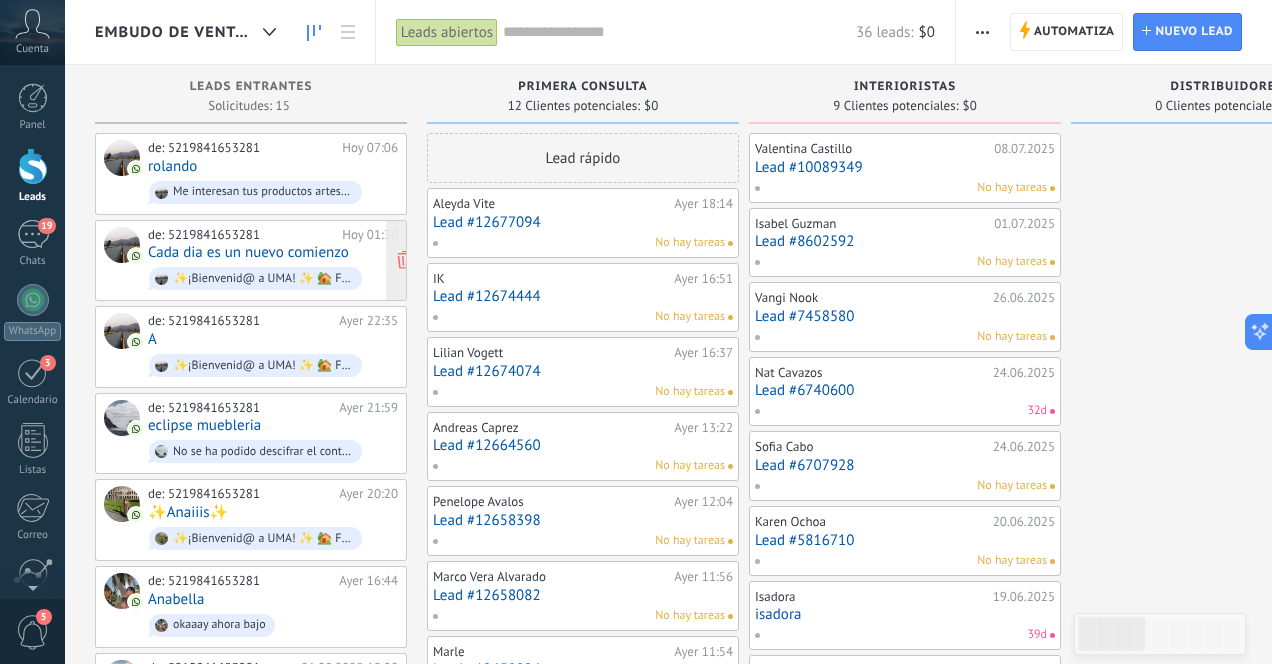 click on "de: [PHONE] Hoy 01:30 Cada dia es un nuevo comienzo ✨¡Bienvenid@ a UMA! ✨
🏡 Fabricabtes de muebles y decoración artesanal 💫
Diseñamos y fabricamos las piezas q tu tienda o proyecto necesita!!
¿Qué podemos hacer por ti hoy 🙌?" at bounding box center [273, 261] 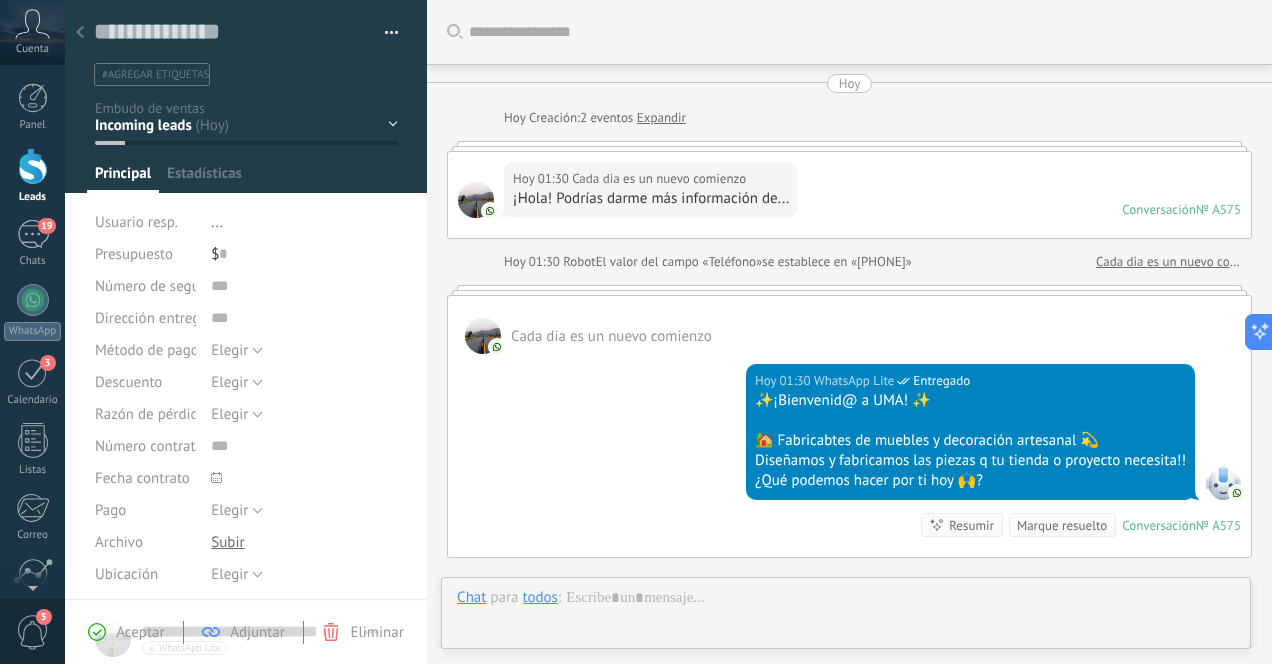 scroll, scrollTop: 30, scrollLeft: 0, axis: vertical 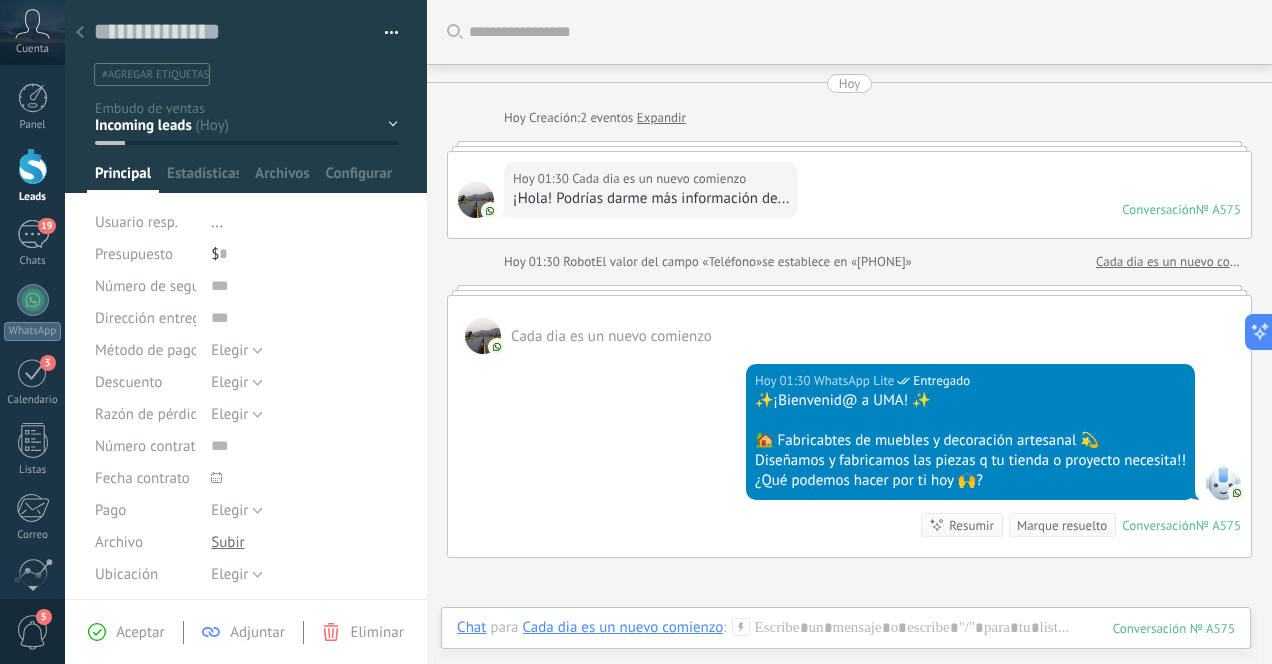 click 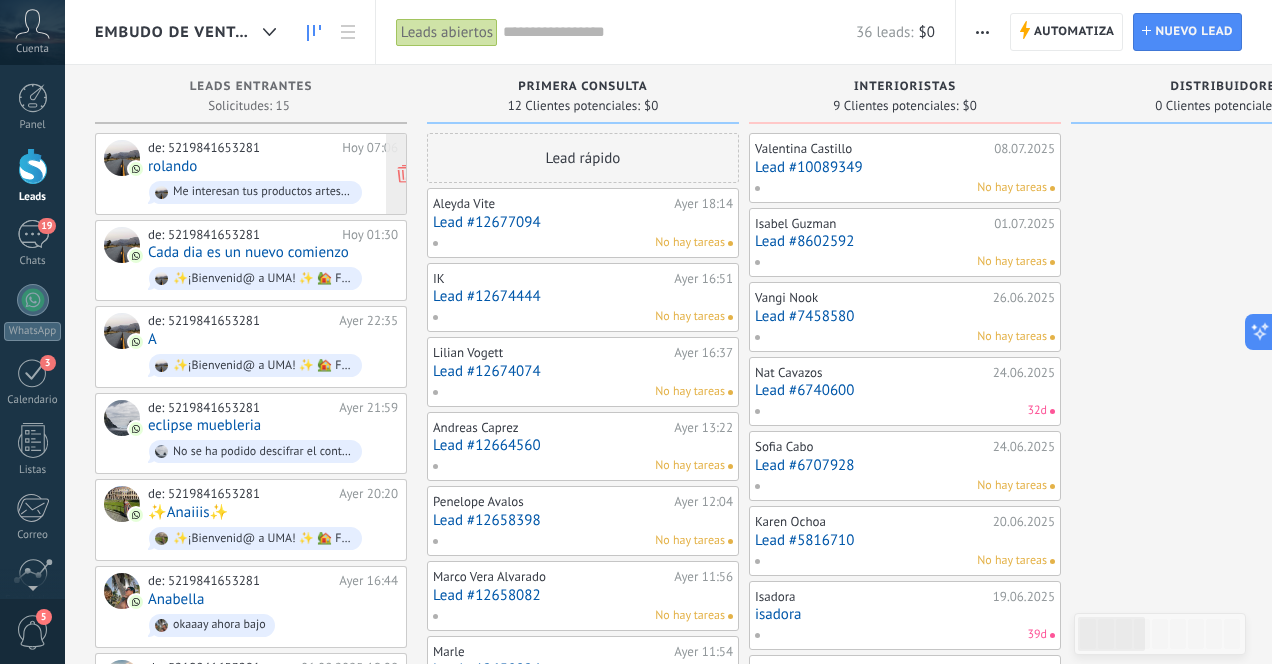 click on "de: [PHONE] Hoy 07:06 rolando Me interesan tus productos artesanales" at bounding box center [273, 174] 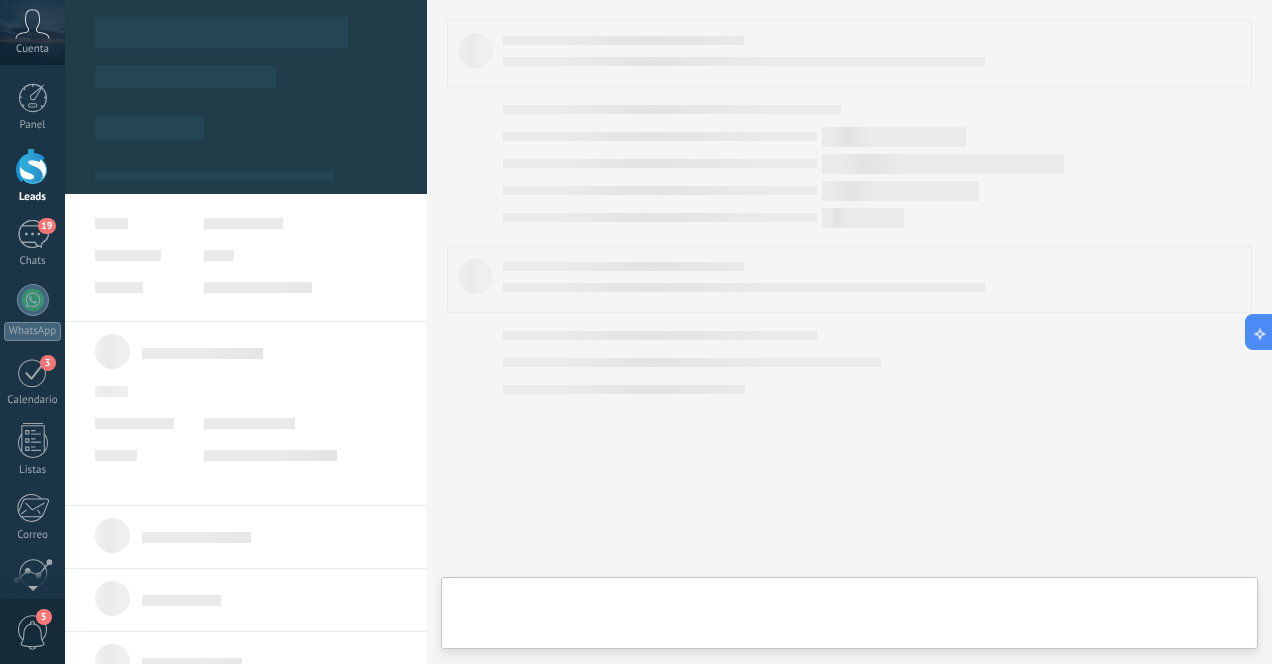 type on "**********" 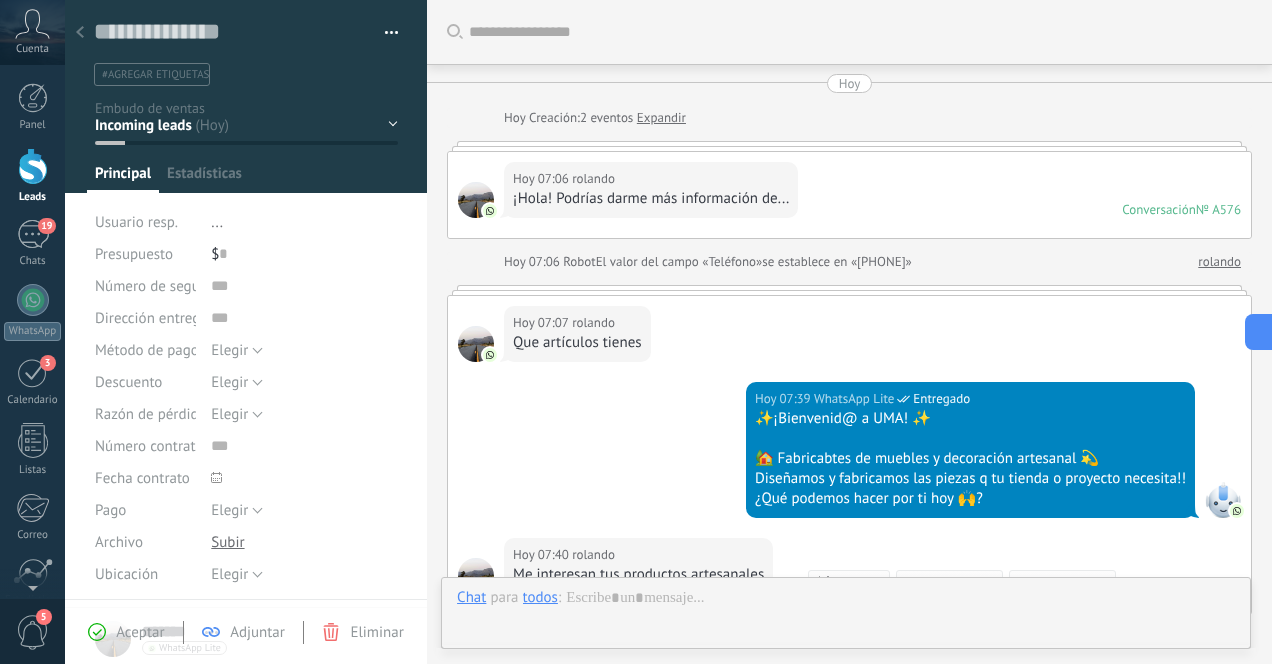 scroll, scrollTop: 30, scrollLeft: 0, axis: vertical 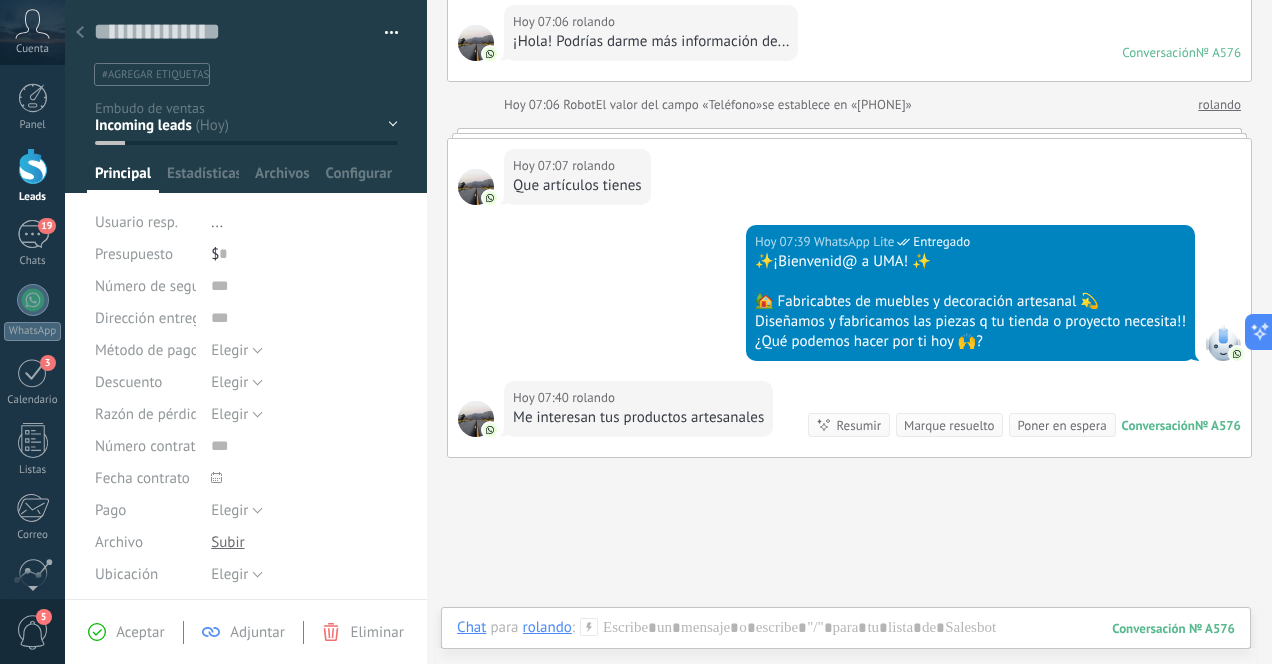 click 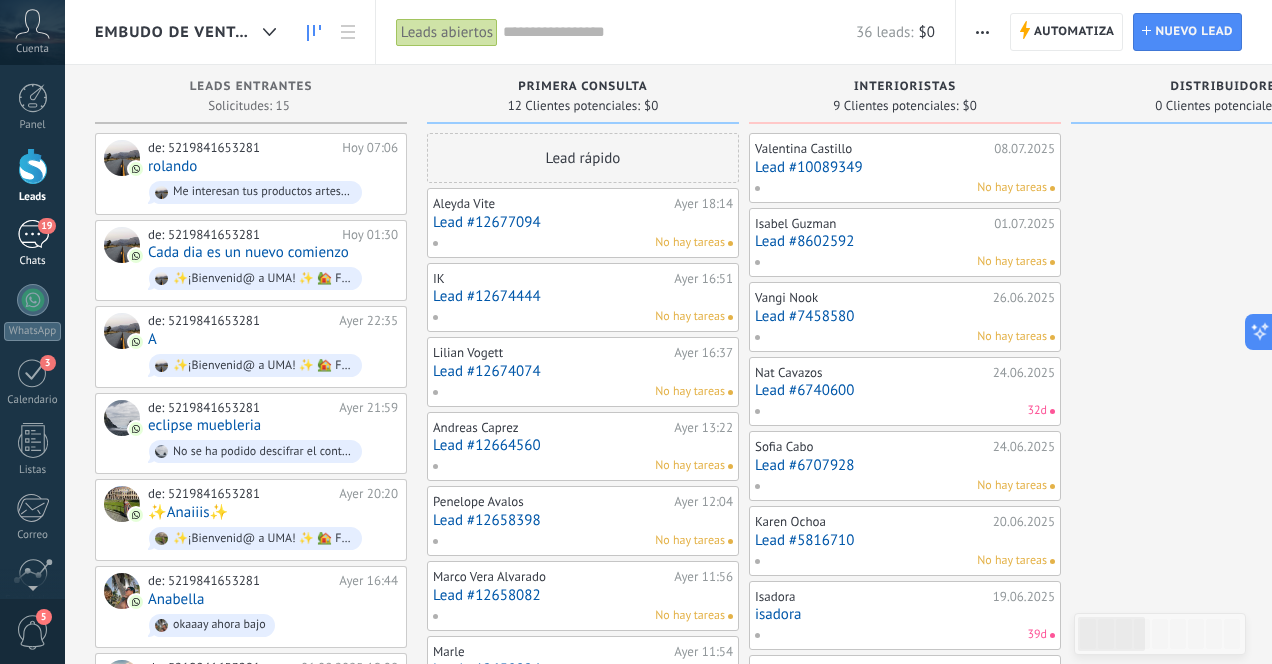 click on "19" at bounding box center [33, 234] 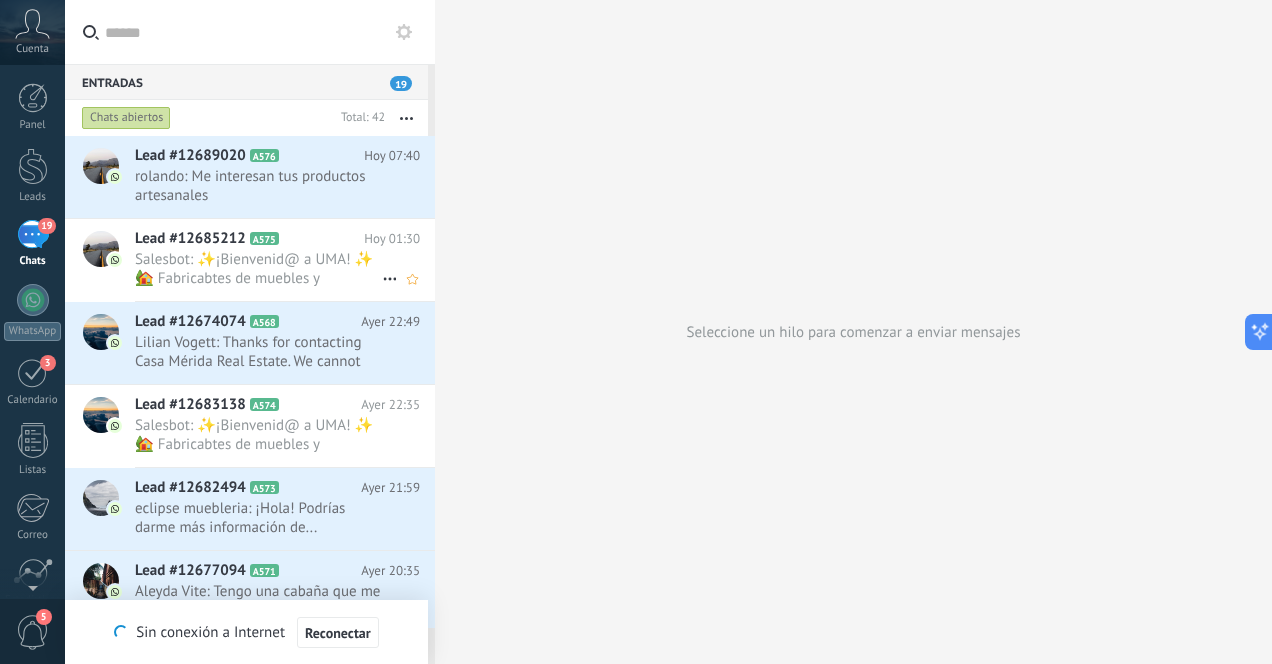 click on "Salesbot: ✨¡Bienvenid@ a UMA! ✨
🏡 Fabricabtes de muebles y decoración artesanal 💫
Diseñamos y fabricamos las piezas q t..." at bounding box center [258, 269] 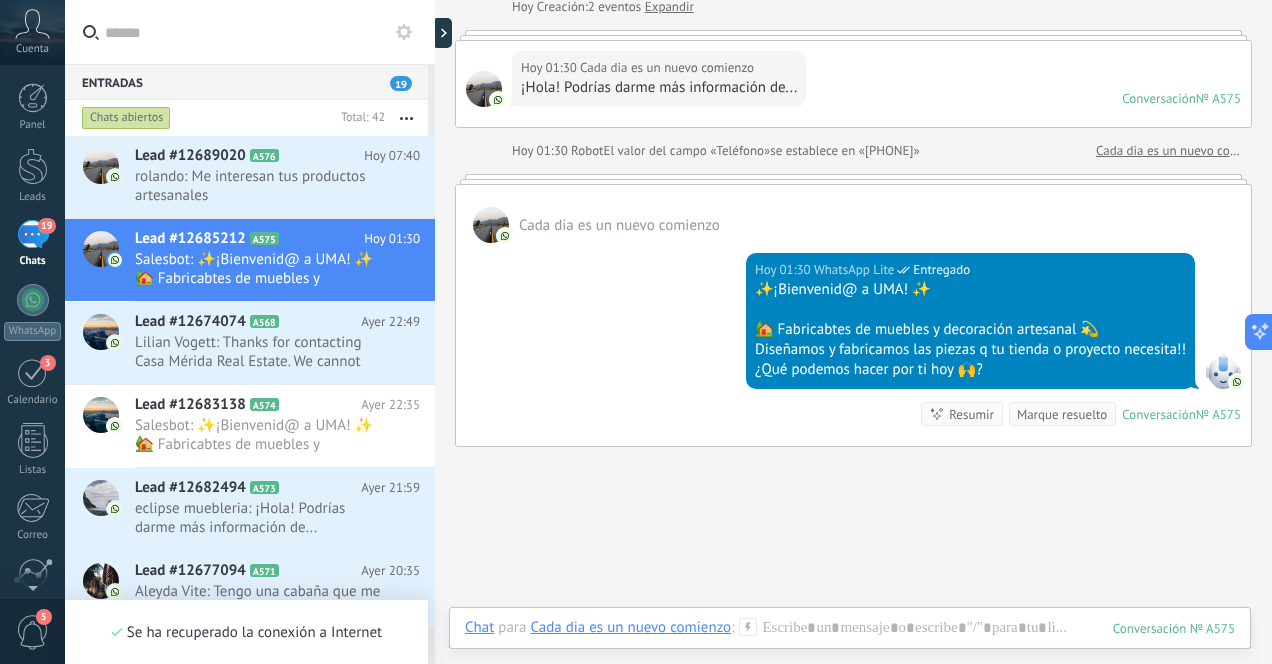 scroll, scrollTop: 242, scrollLeft: 0, axis: vertical 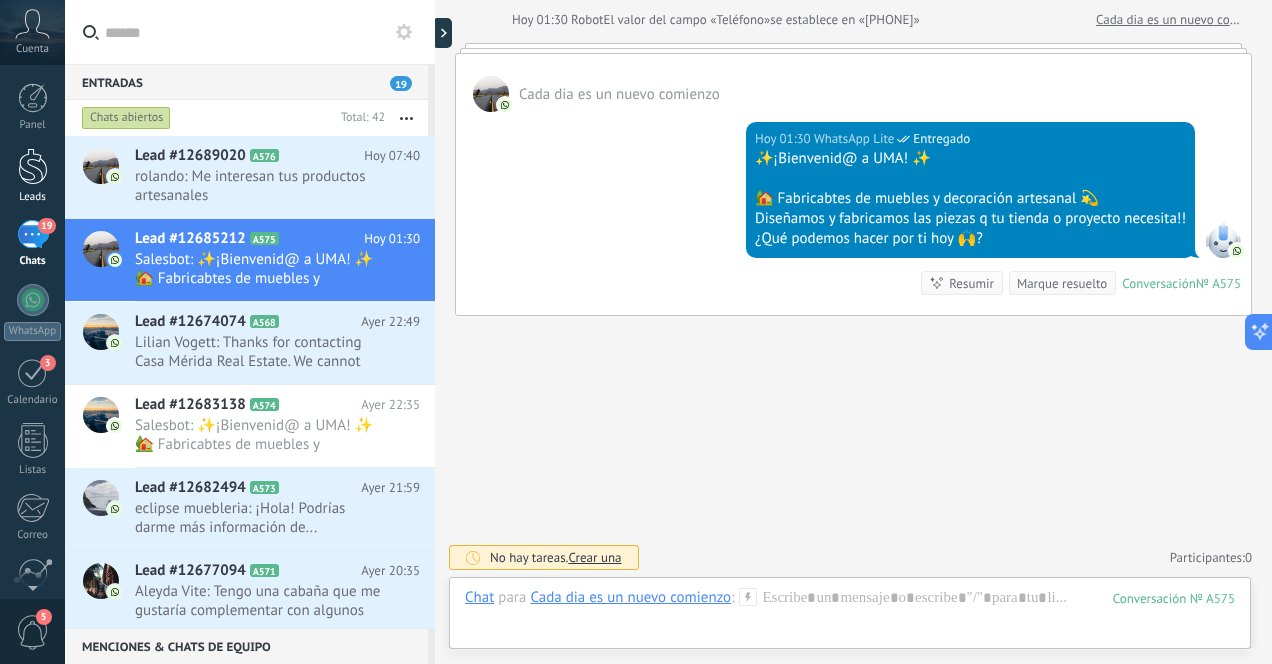 click at bounding box center (33, 166) 